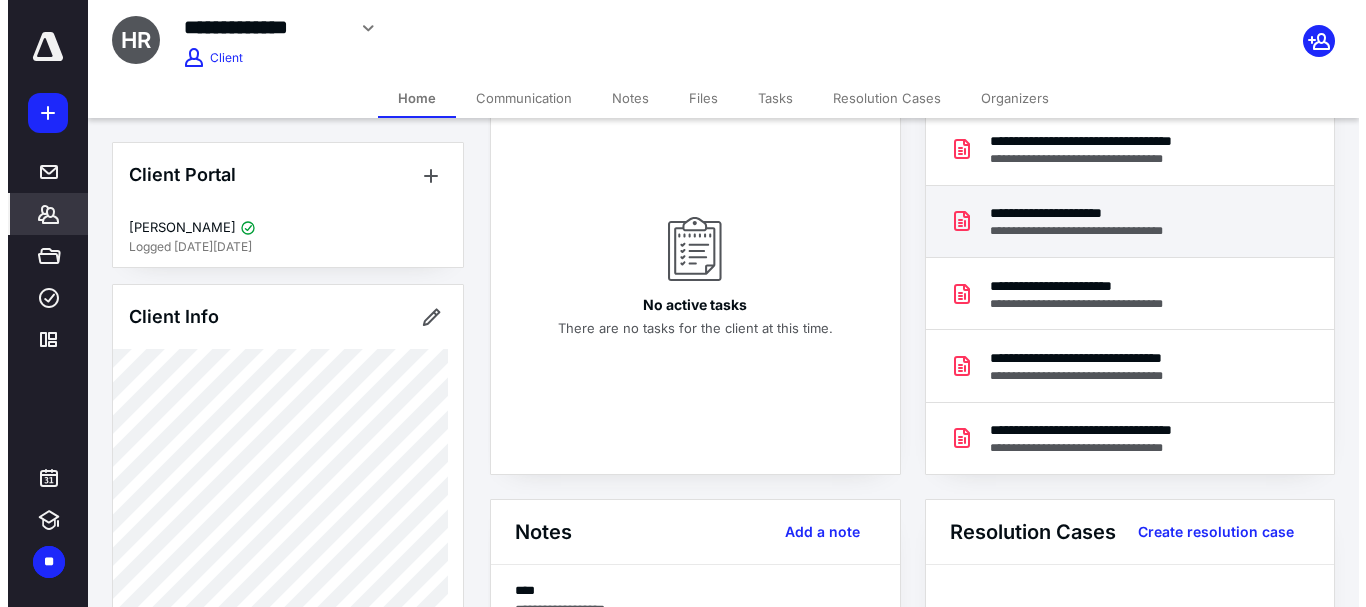 scroll, scrollTop: 0, scrollLeft: 0, axis: both 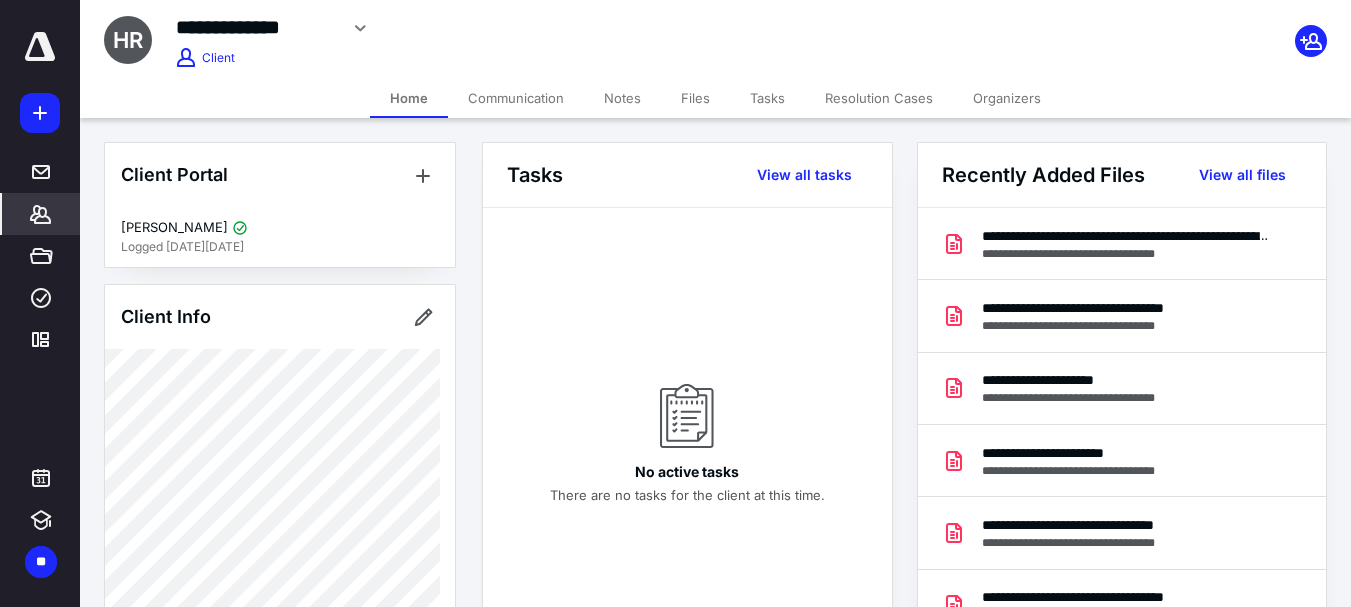 drag, startPoint x: 693, startPoint y: 98, endPoint x: 708, endPoint y: 106, distance: 17 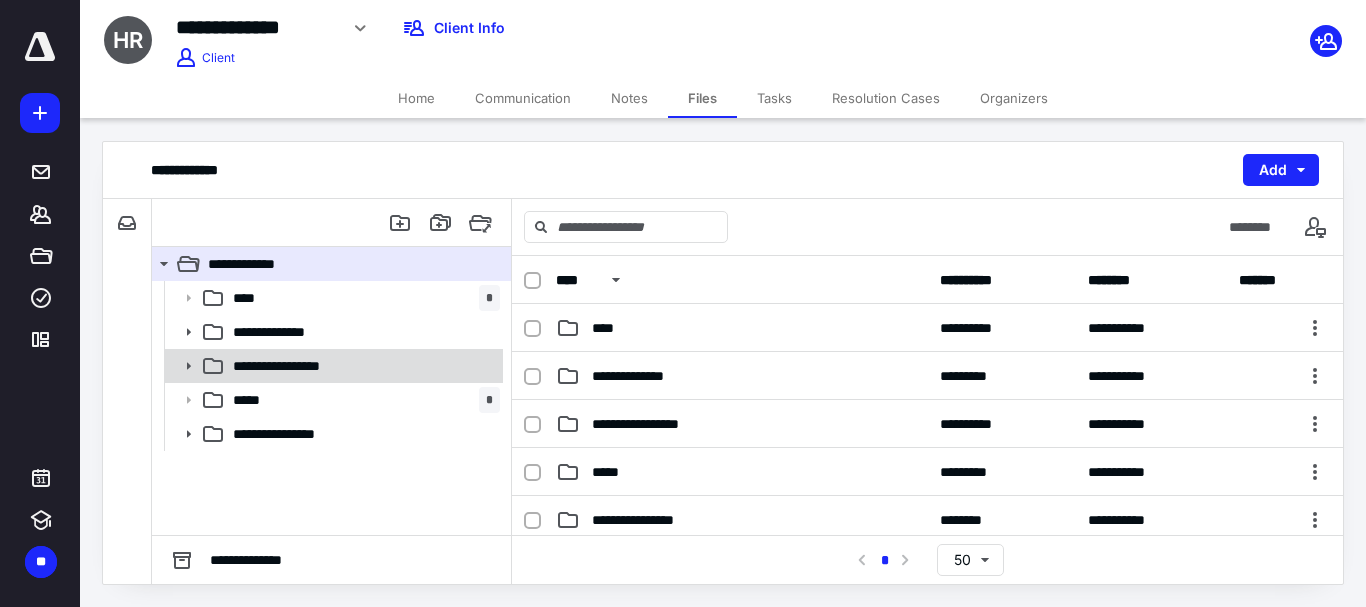 click on "**********" at bounding box center [291, 366] 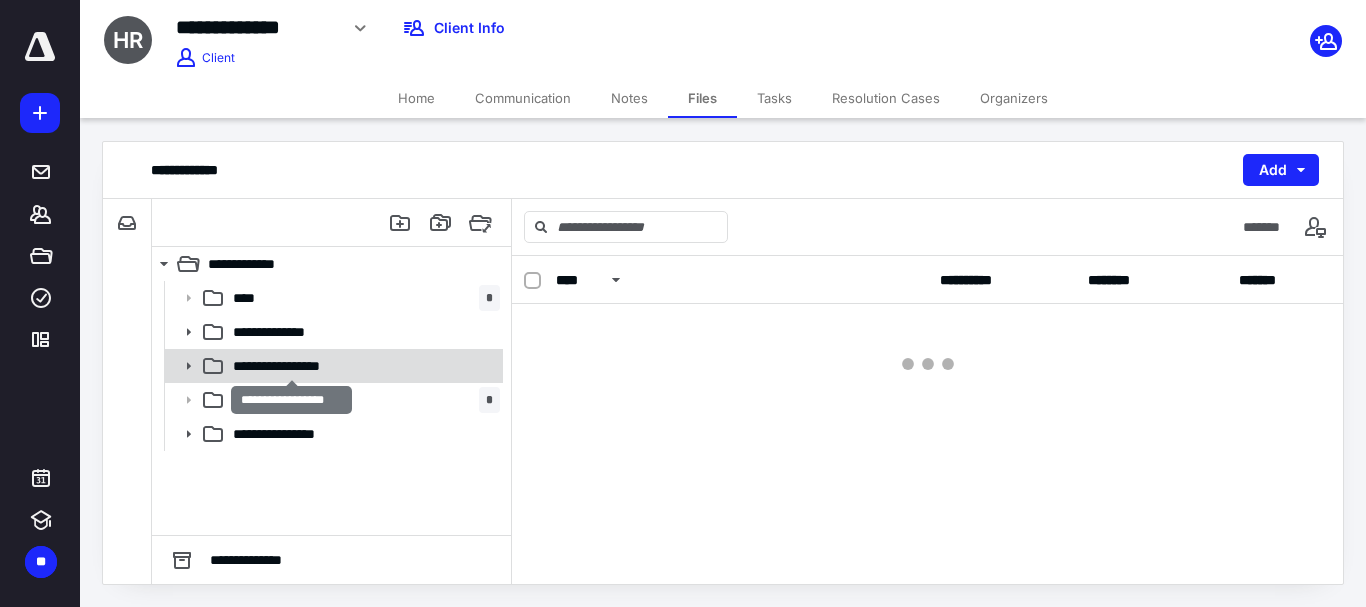 click on "**********" at bounding box center [291, 366] 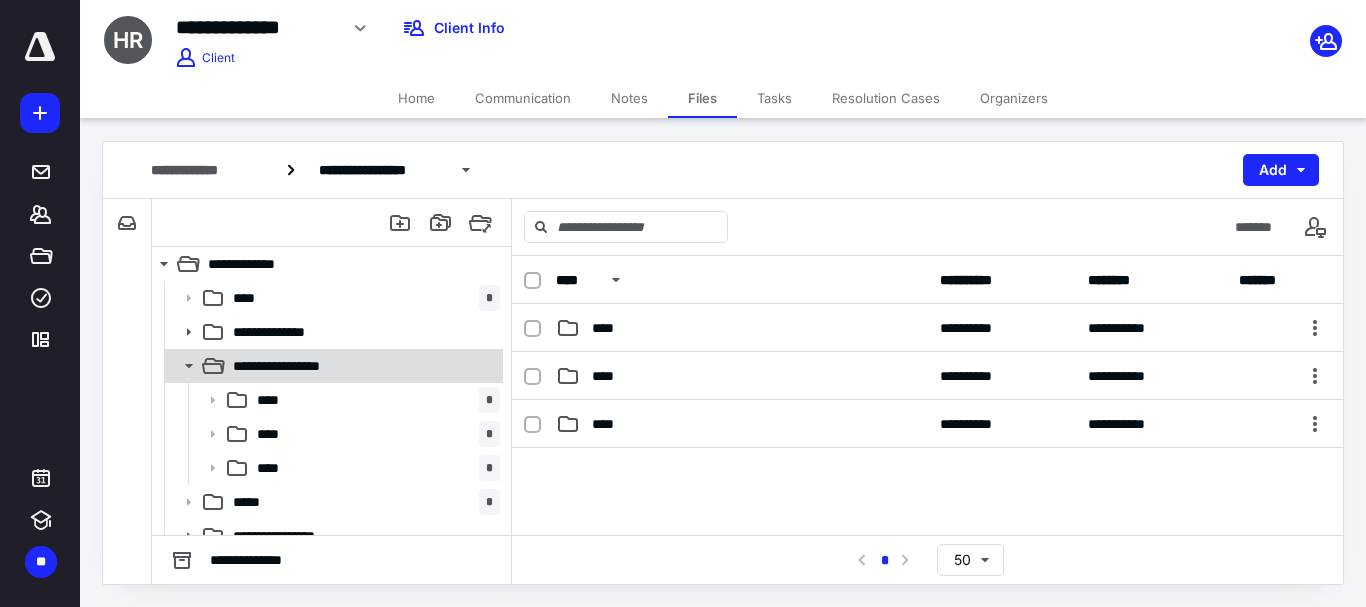 click 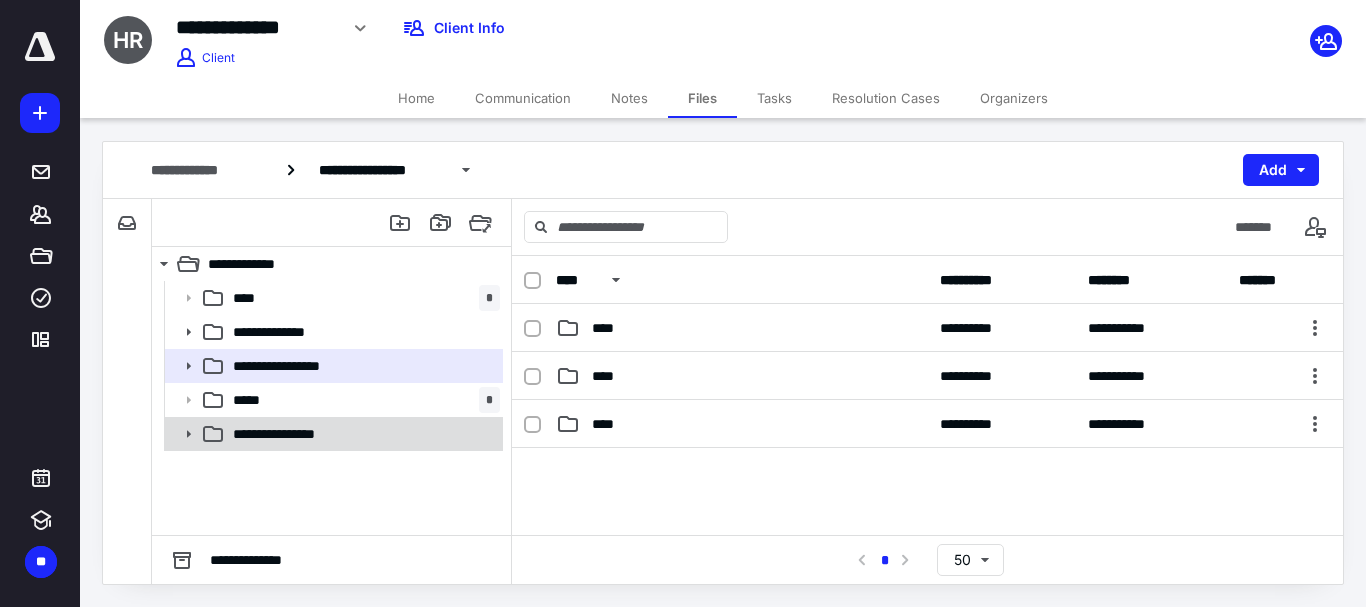click on "**********" at bounding box center [362, 434] 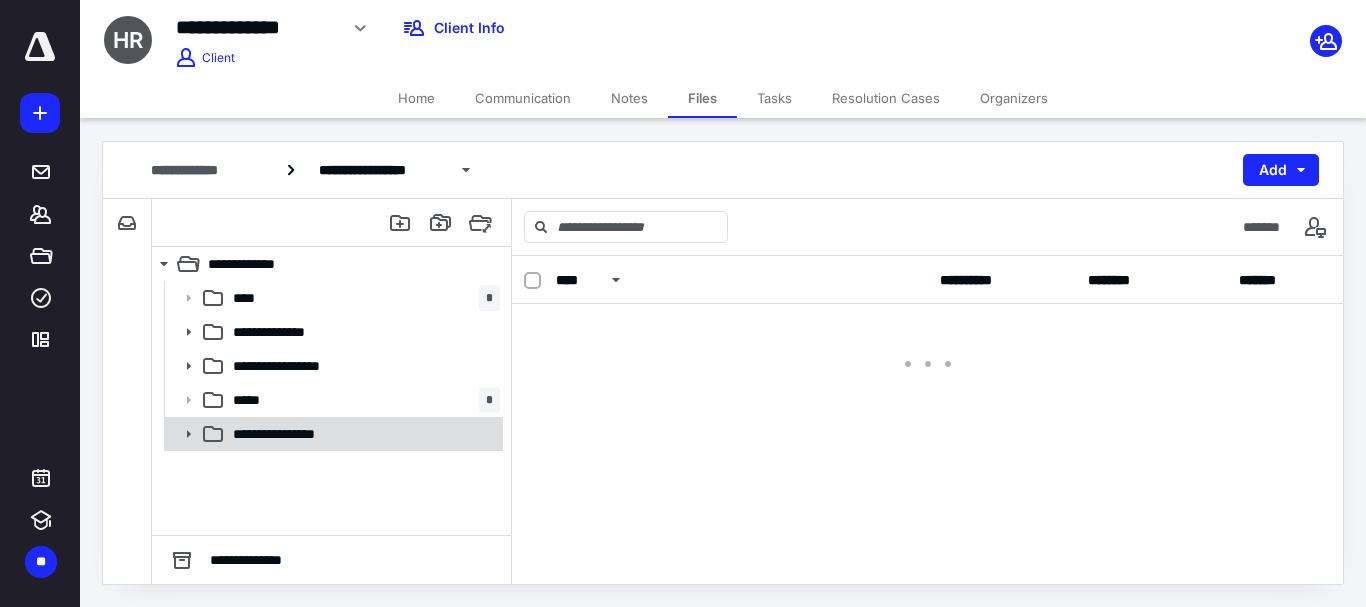 click on "**********" at bounding box center (362, 434) 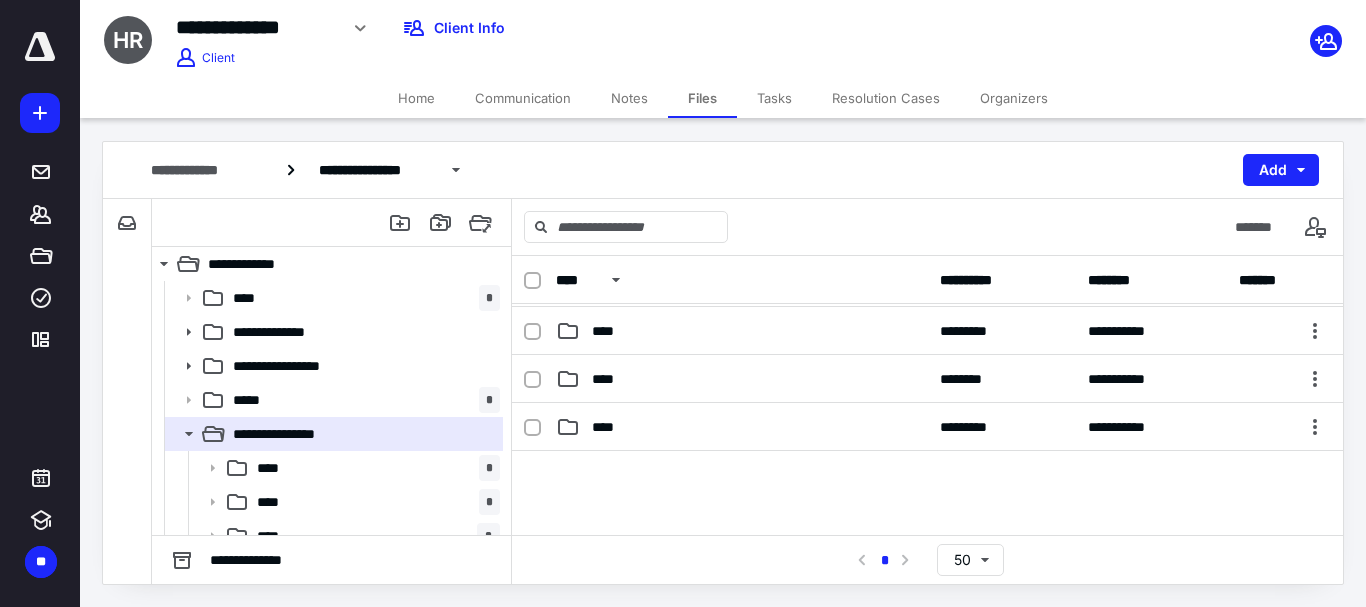 scroll, scrollTop: 333, scrollLeft: 0, axis: vertical 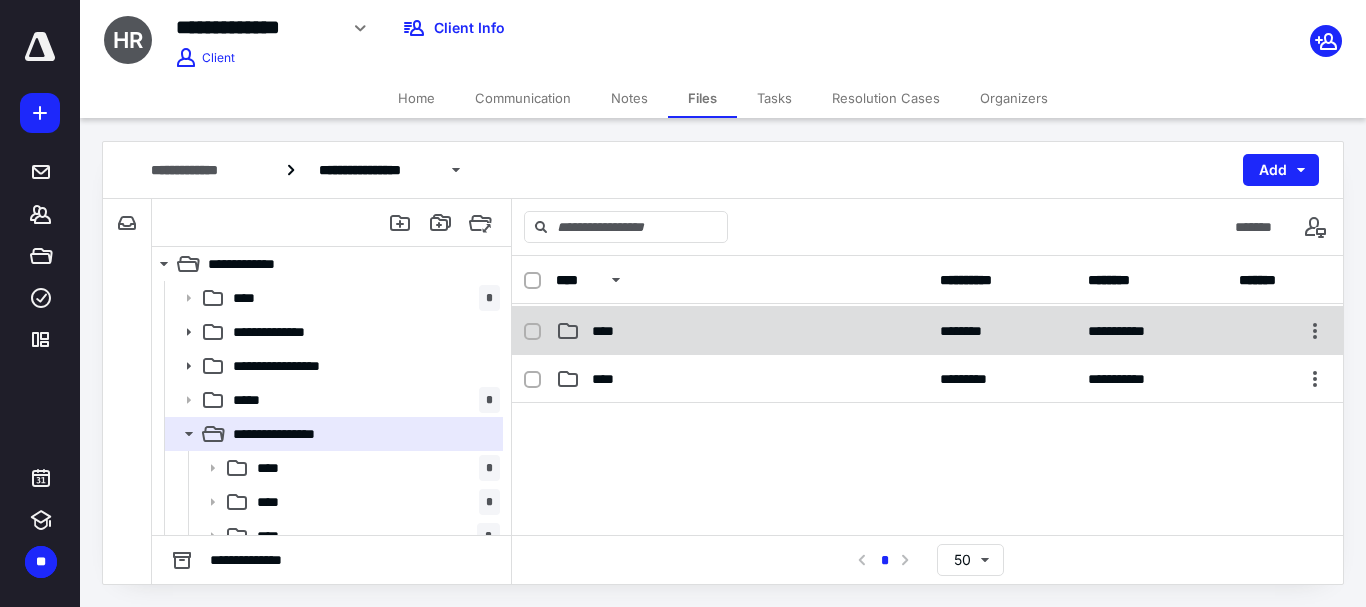 click on "****" at bounding box center (742, 331) 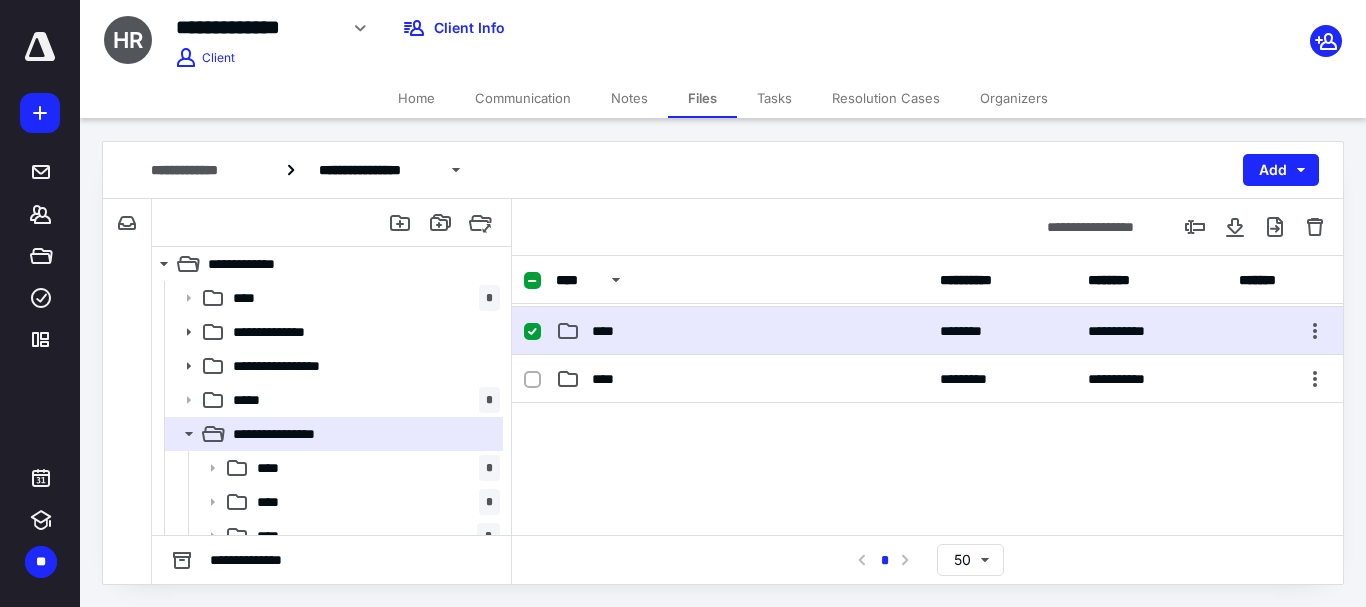 click on "****" at bounding box center (742, 331) 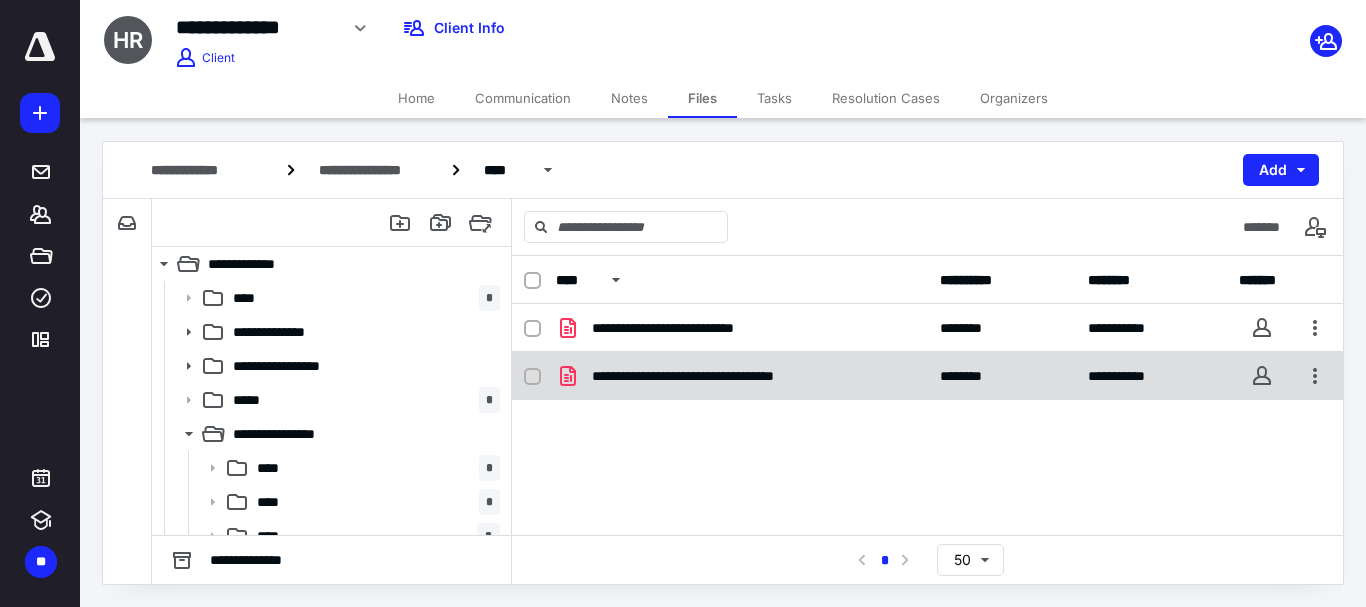 click on "**********" at bounding box center [731, 376] 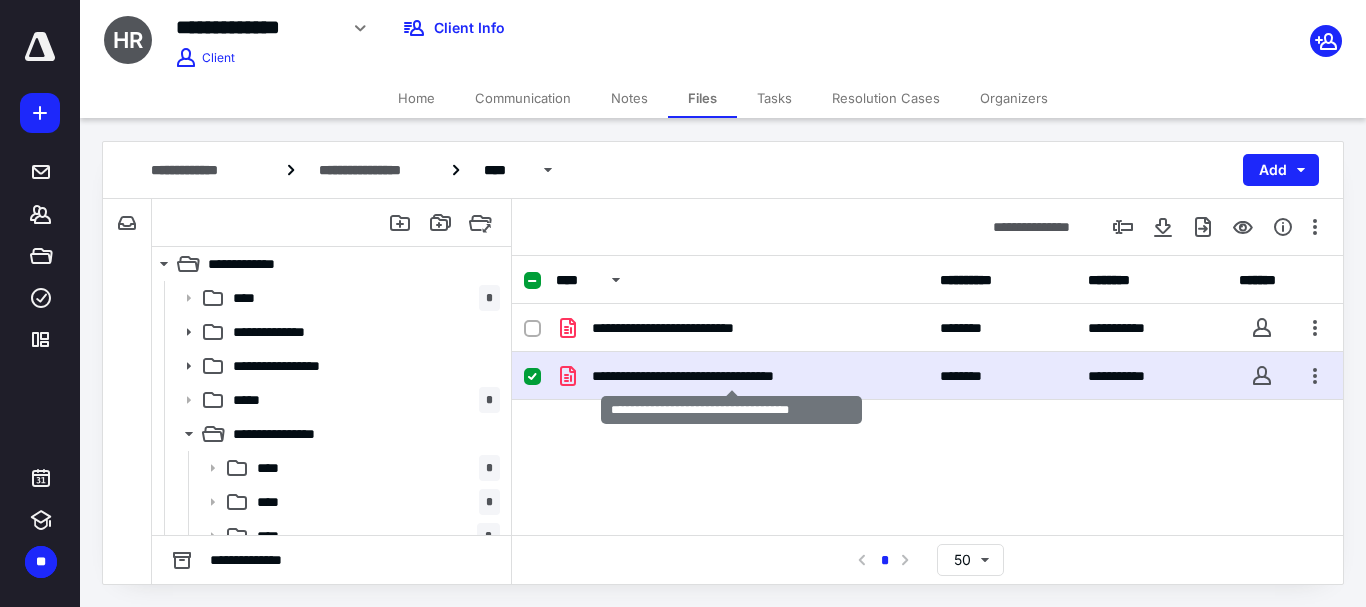 click on "**********" at bounding box center [731, 376] 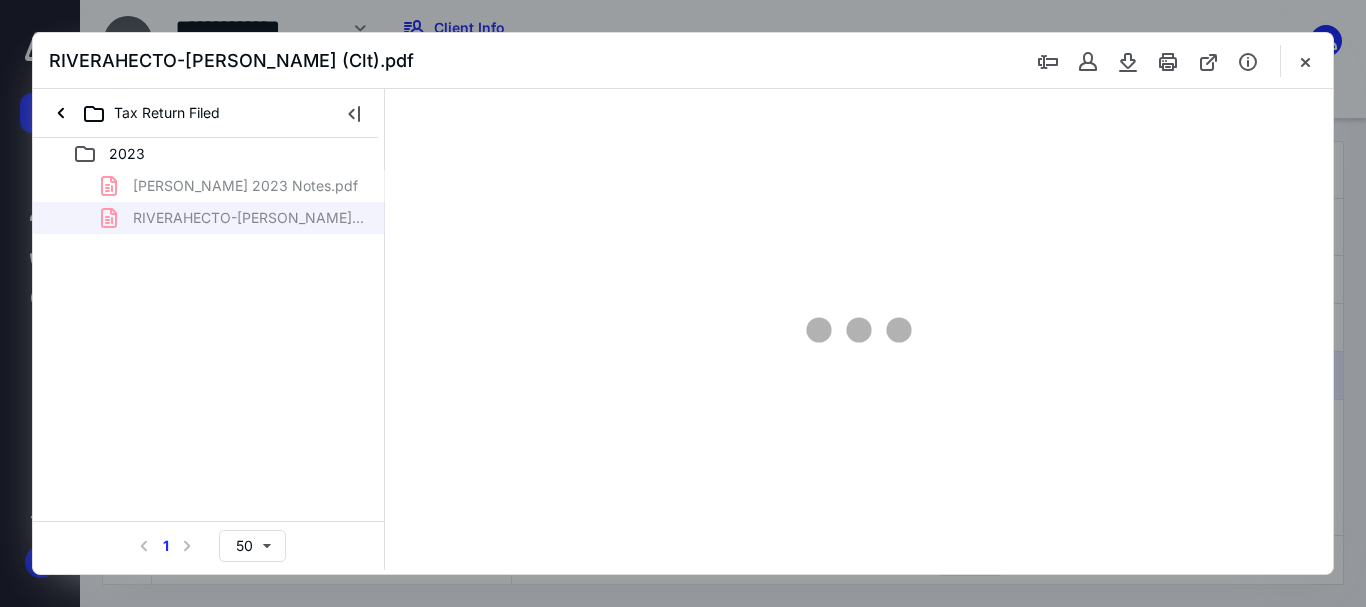 scroll, scrollTop: 0, scrollLeft: 0, axis: both 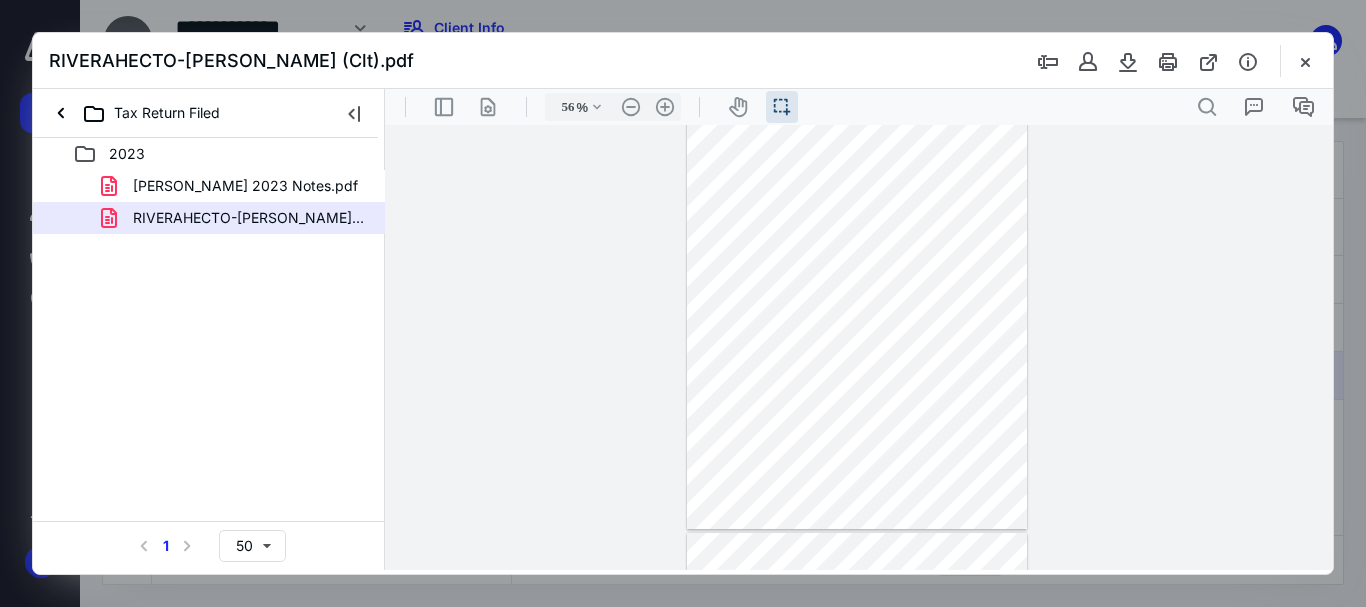 click at bounding box center (857, 309) 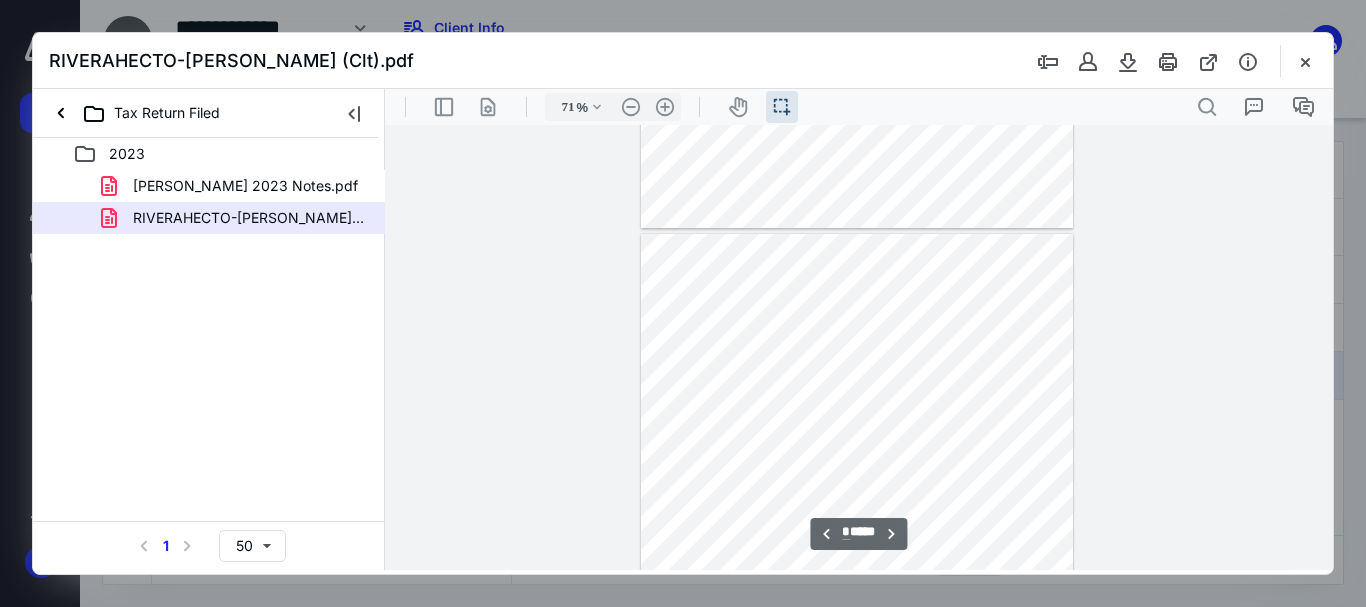 type on "*" 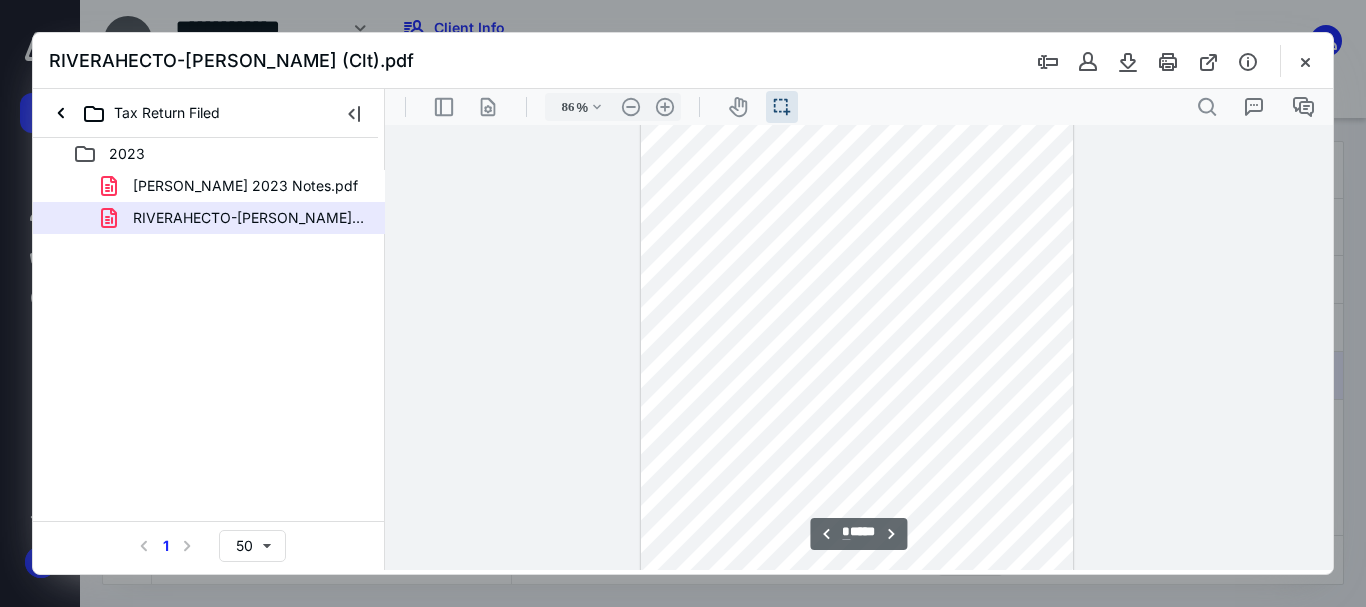 type on "111" 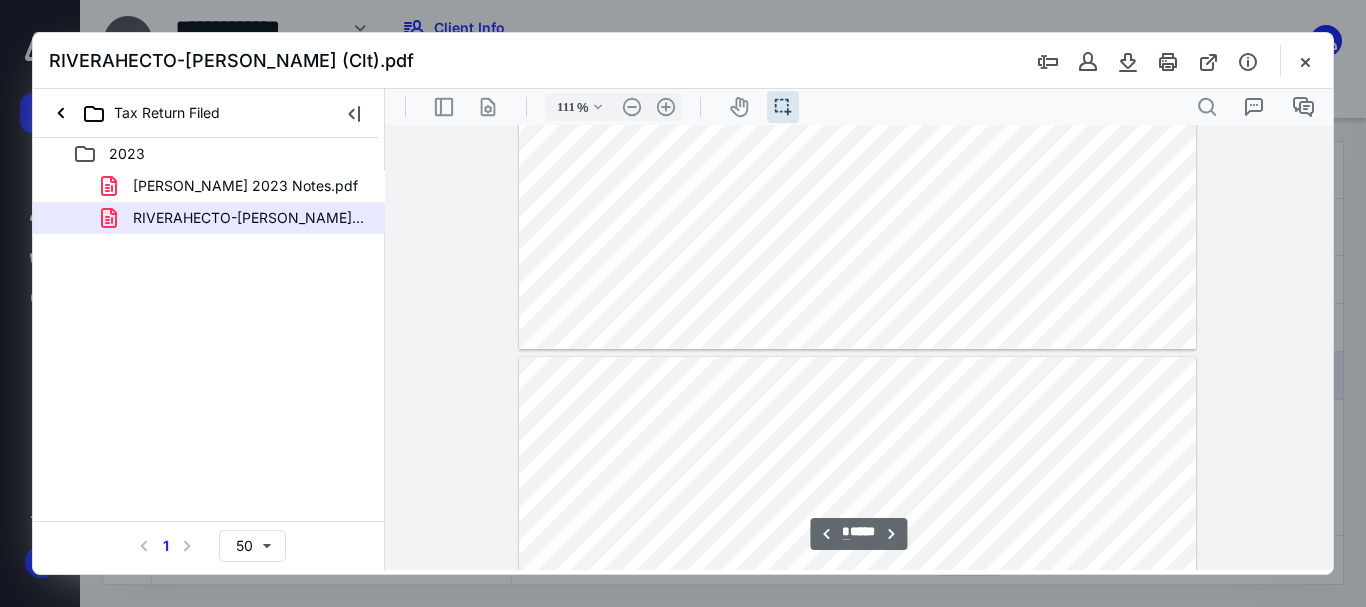 type on "*" 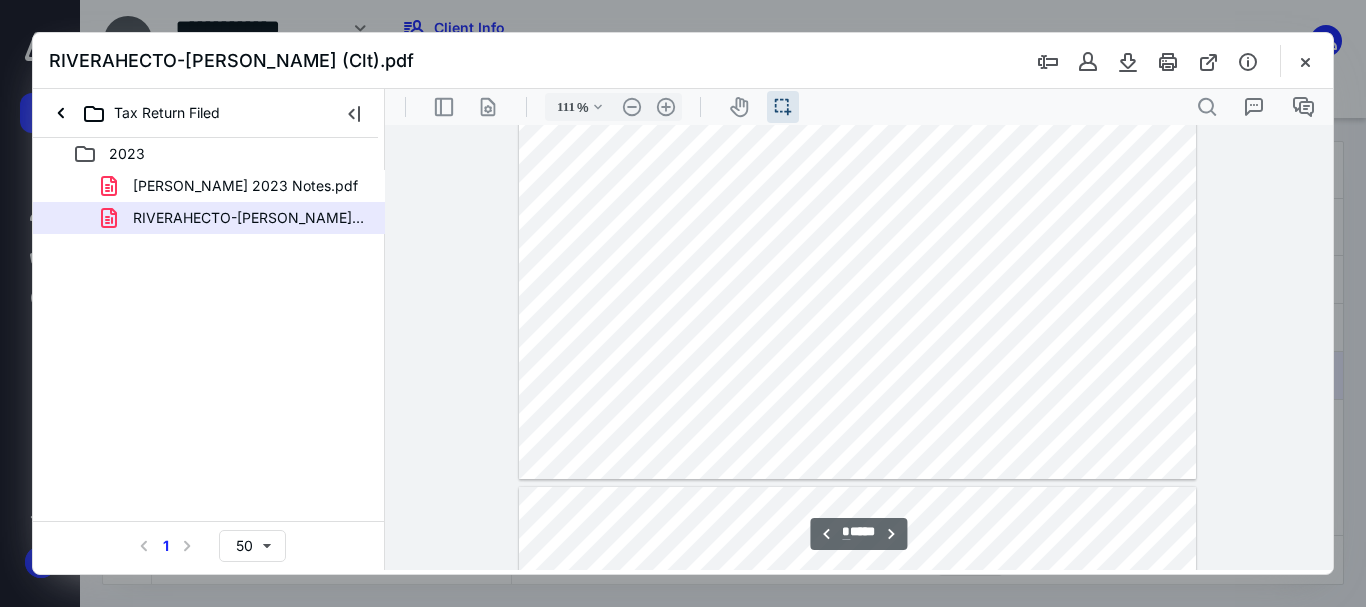 scroll, scrollTop: 2395, scrollLeft: 0, axis: vertical 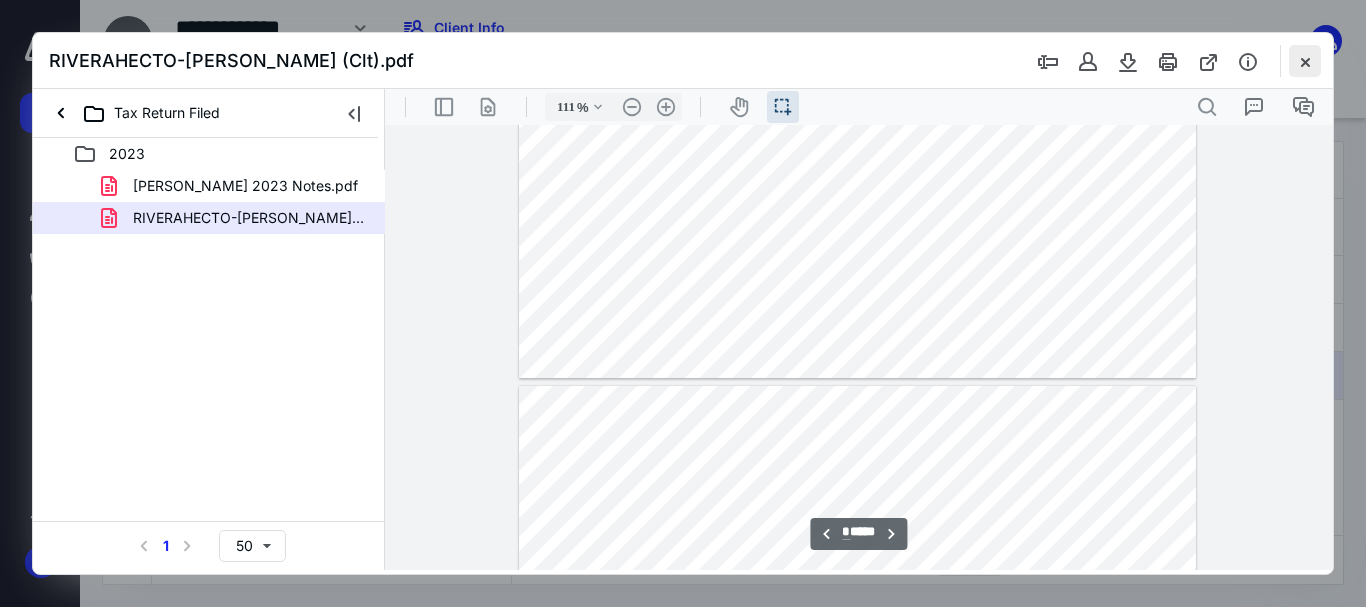 click at bounding box center [1305, 61] 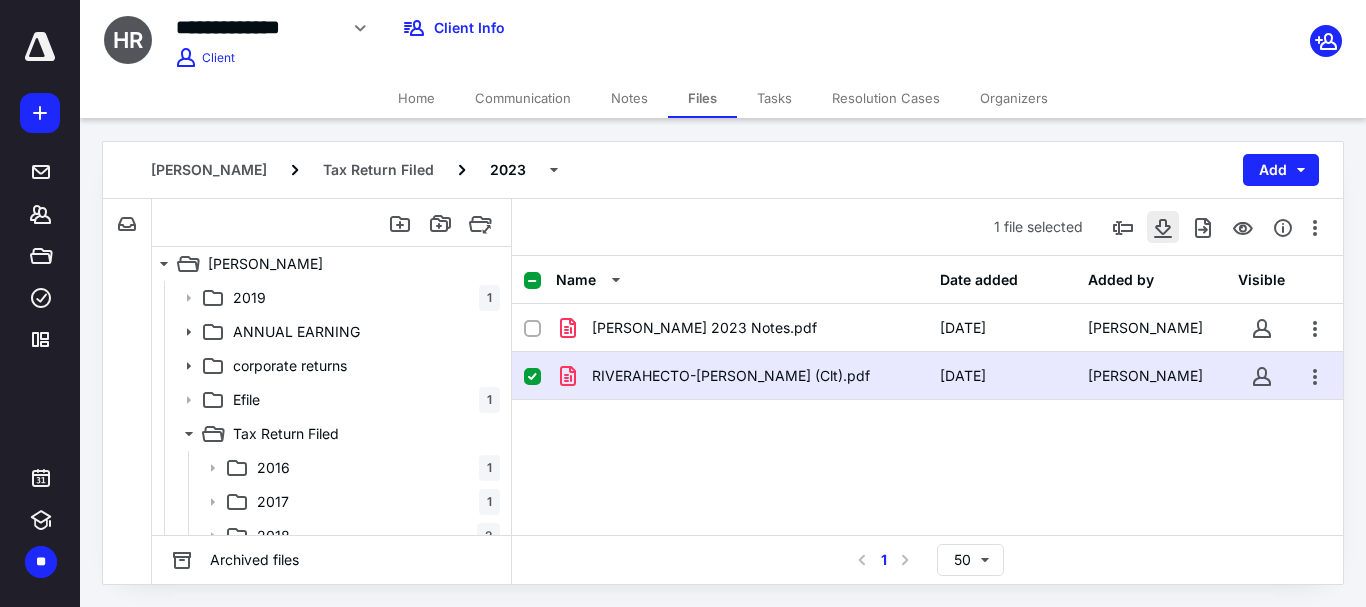 click at bounding box center (1163, 227) 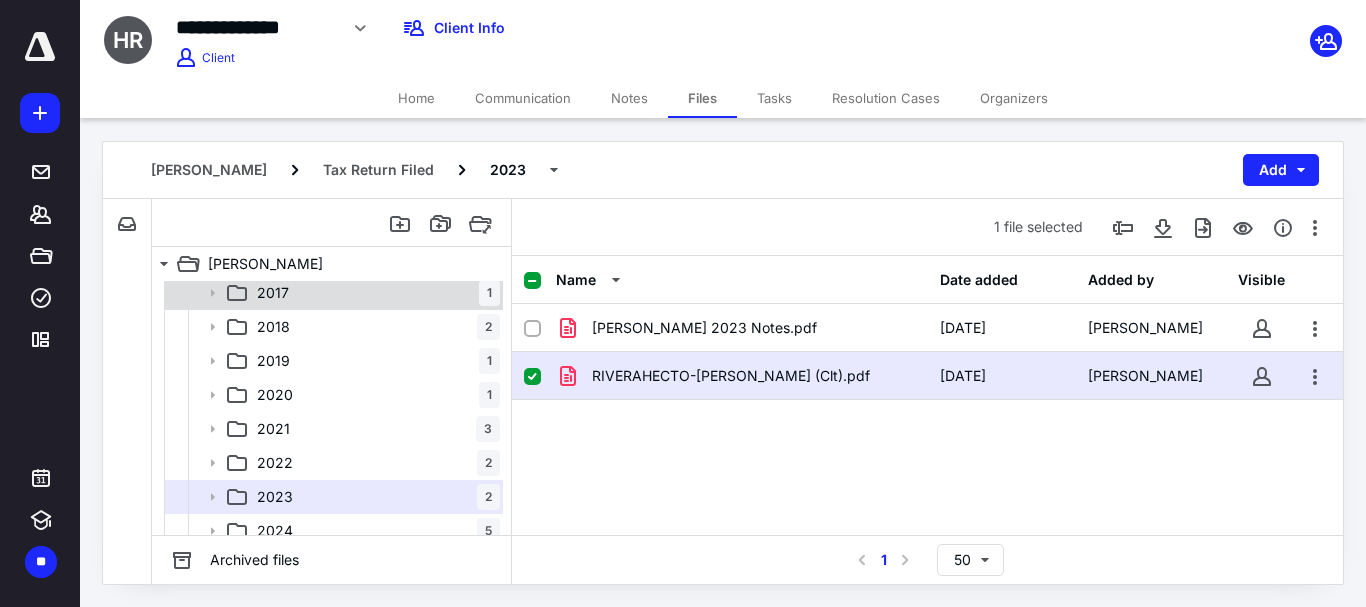 scroll, scrollTop: 222, scrollLeft: 0, axis: vertical 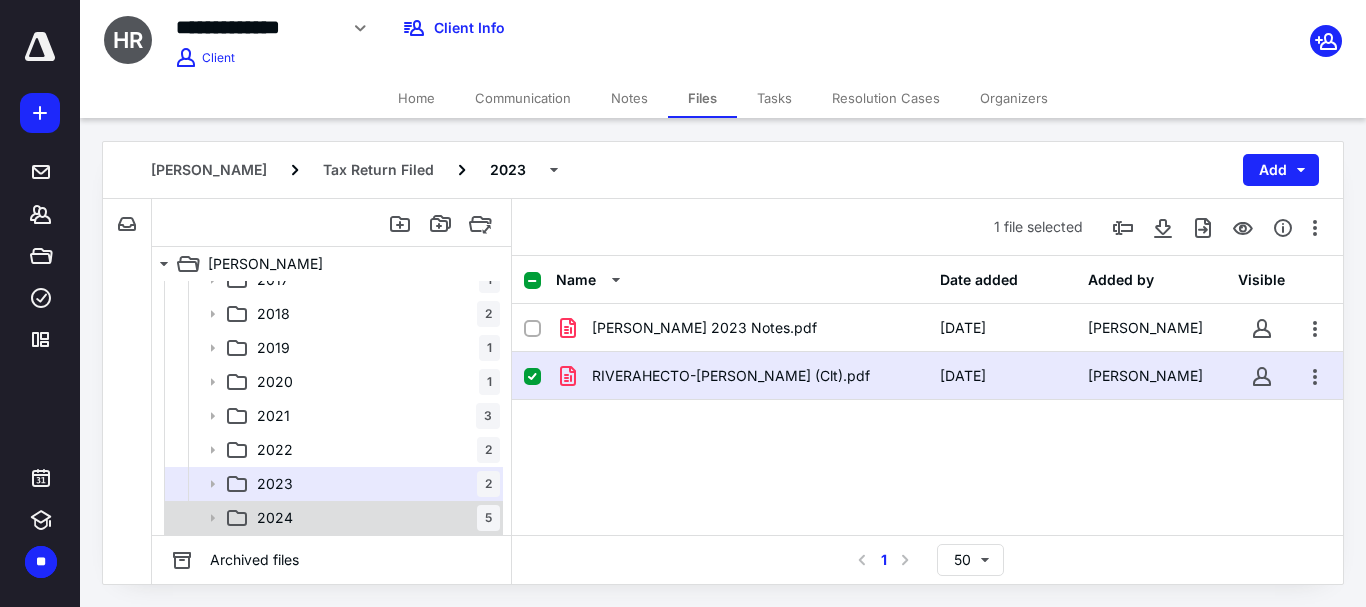 click on "2024 5" at bounding box center (374, 518) 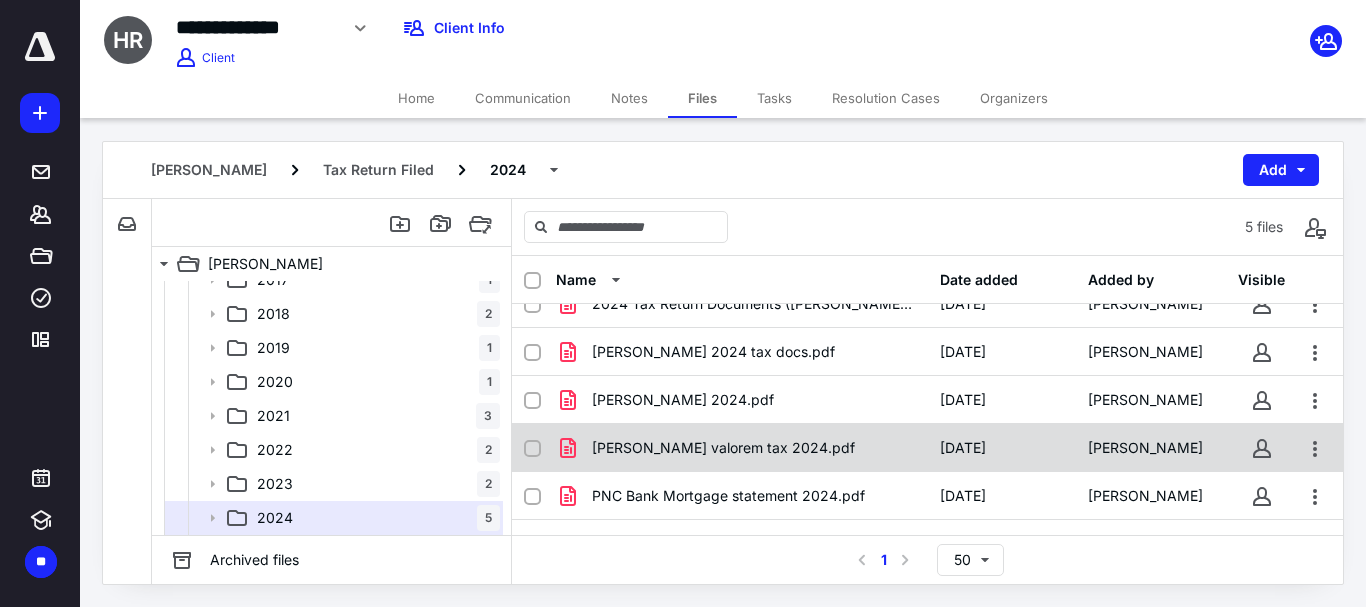 scroll, scrollTop: 0, scrollLeft: 0, axis: both 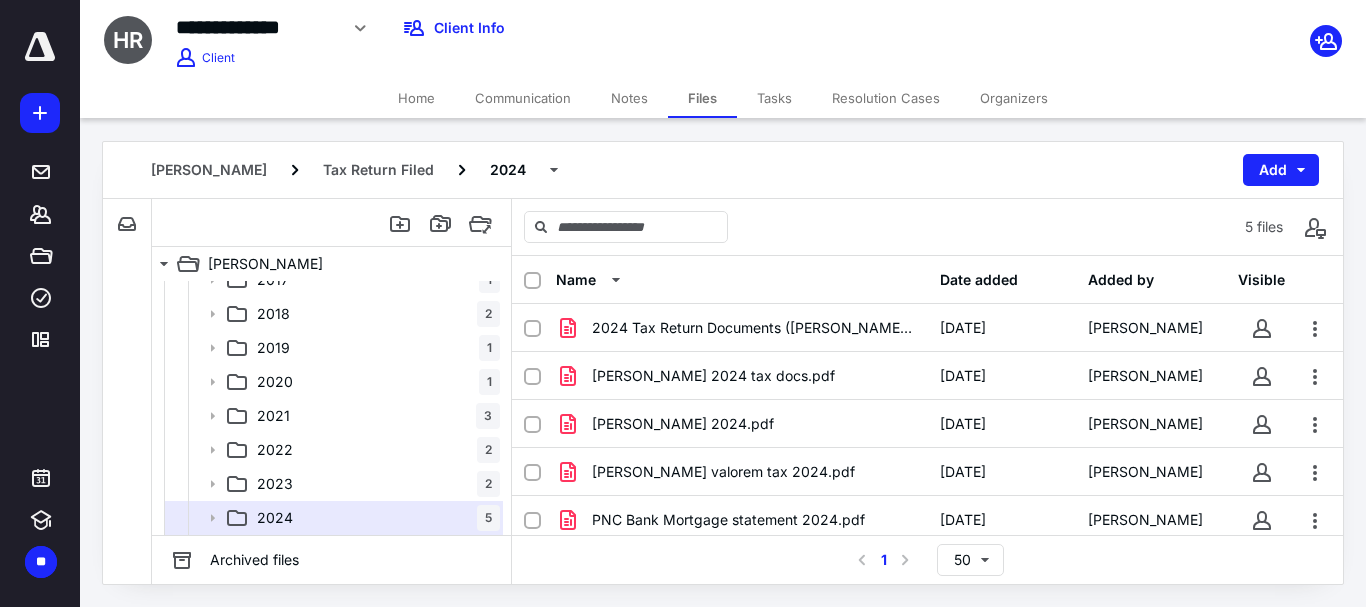 click 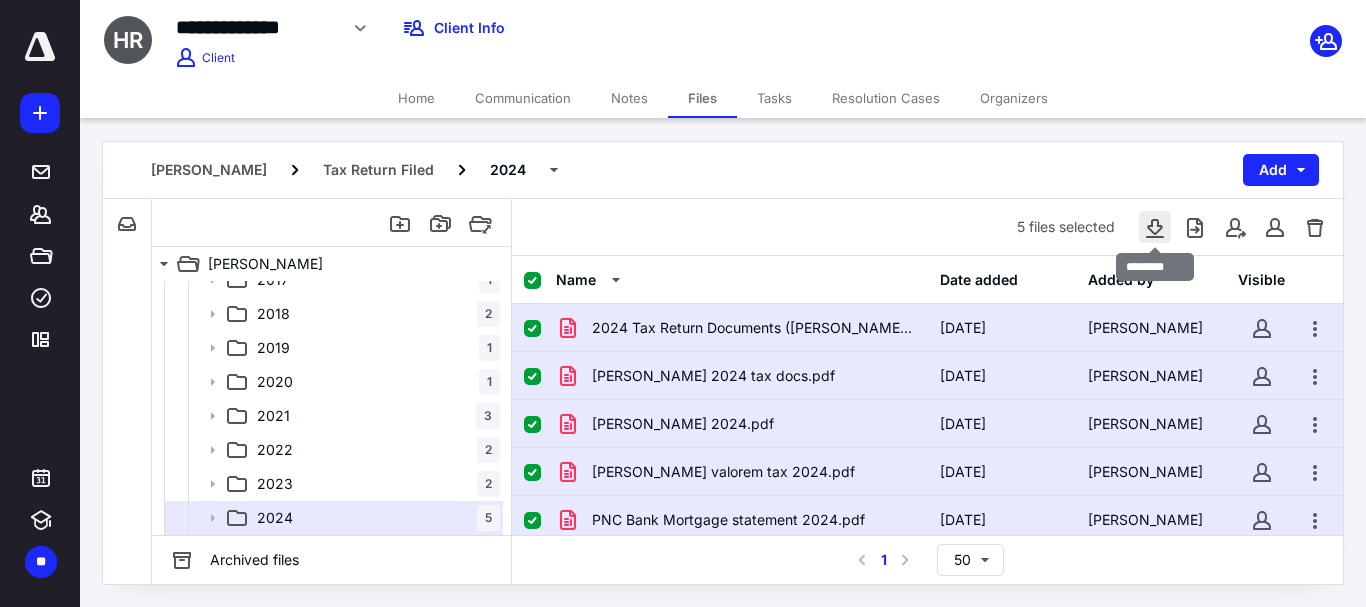 click at bounding box center [1155, 227] 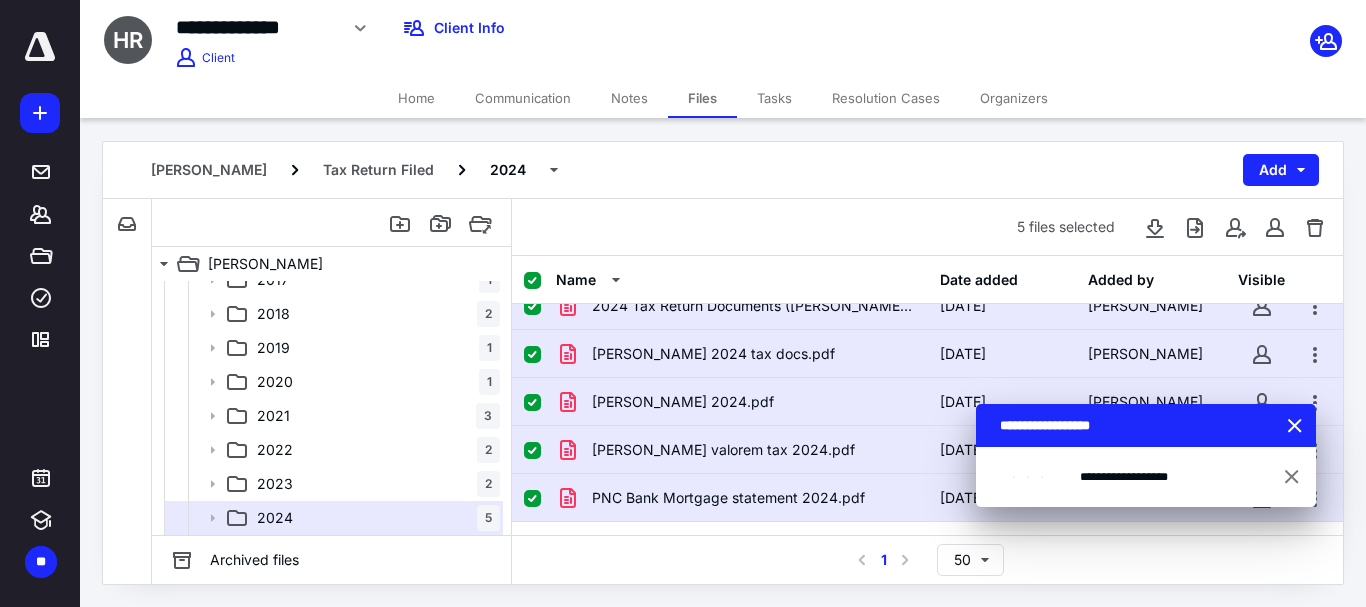 scroll, scrollTop: 0, scrollLeft: 0, axis: both 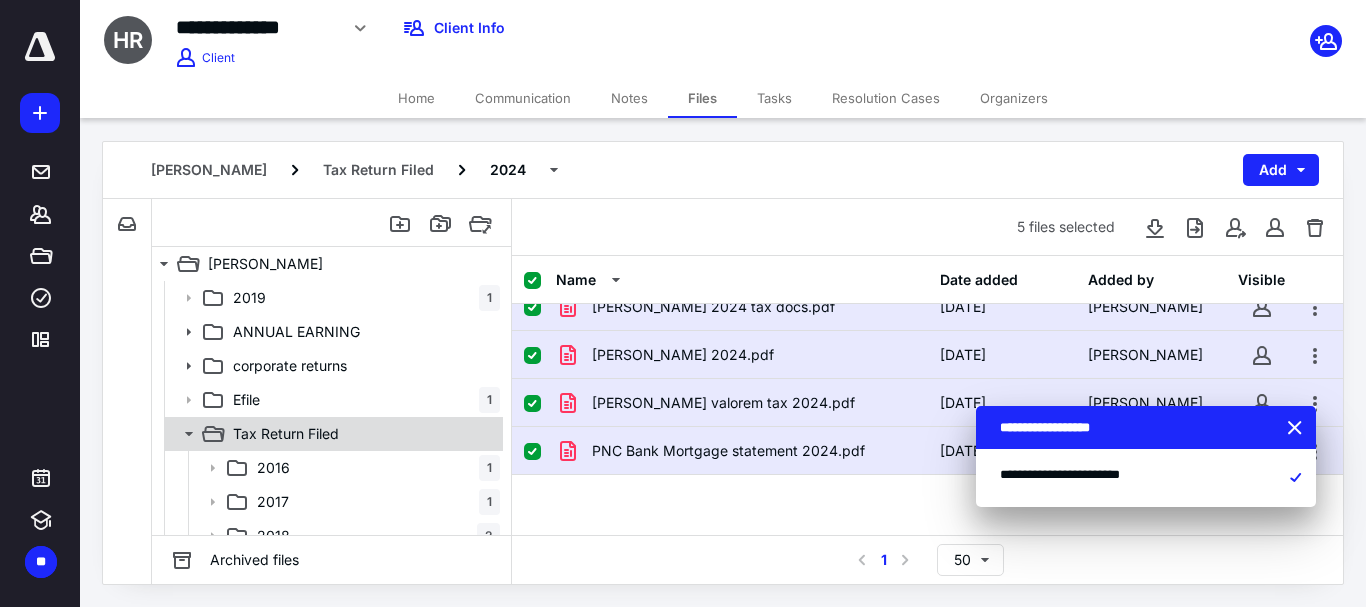 click 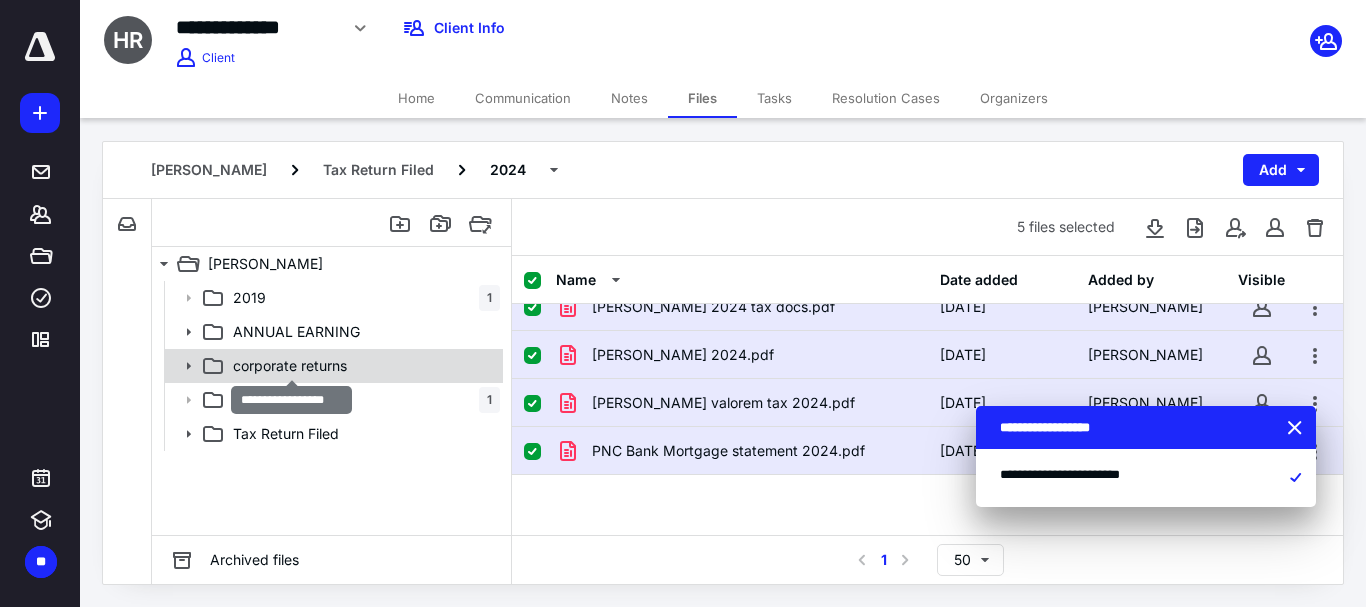 click on "corporate returns" at bounding box center (290, 366) 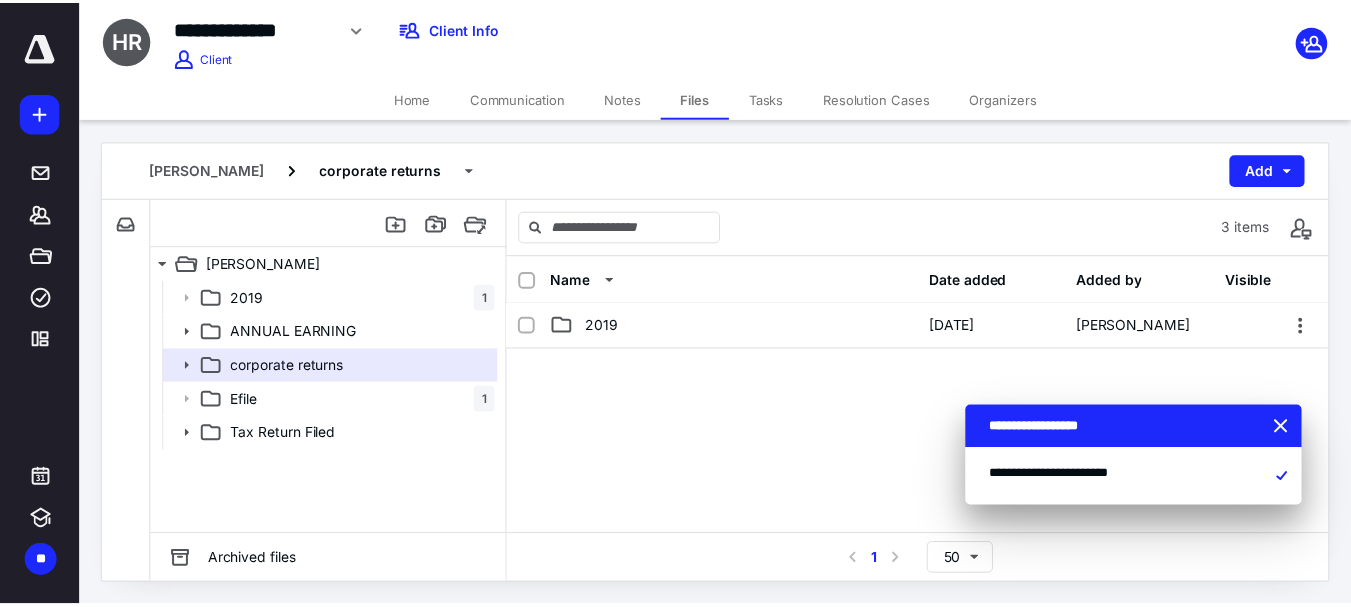 scroll, scrollTop: 0, scrollLeft: 0, axis: both 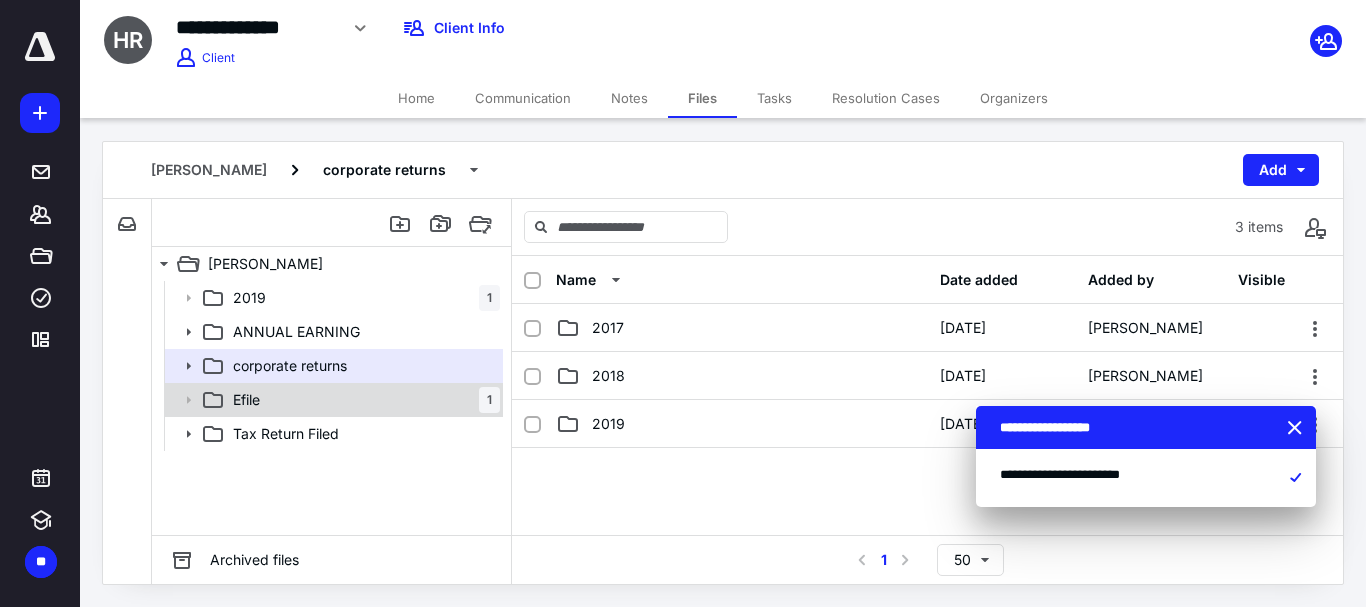 click on "Efile 1" at bounding box center (362, 400) 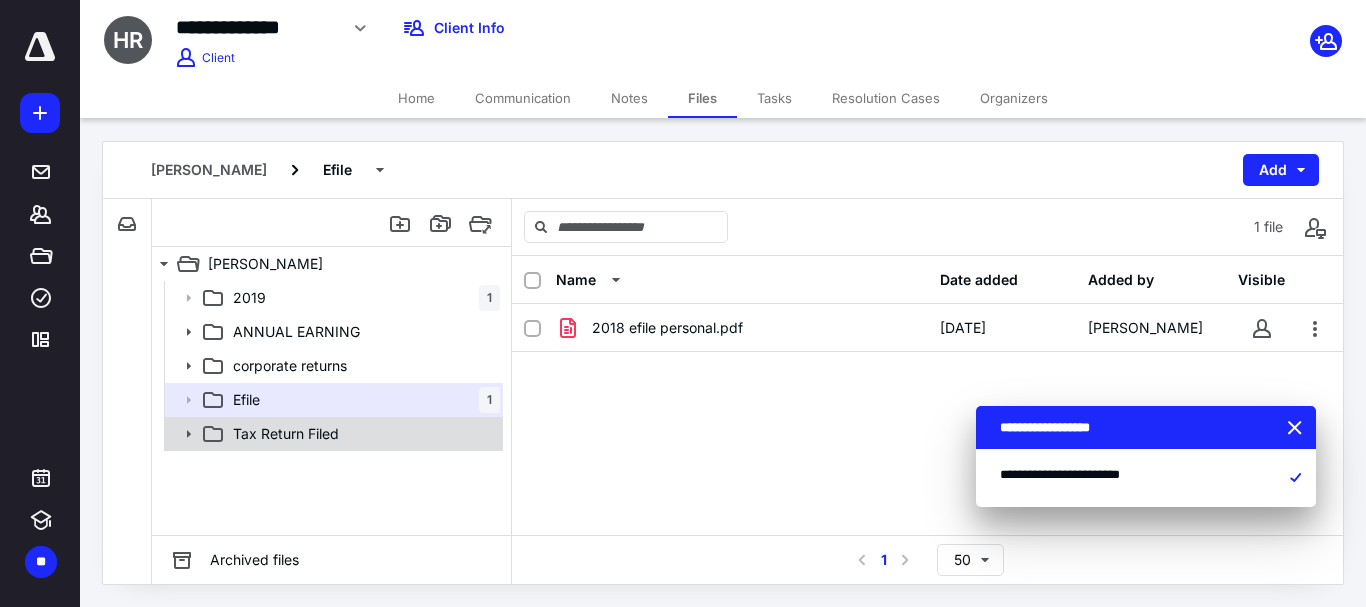 click on "Tax Return Filed" at bounding box center [286, 434] 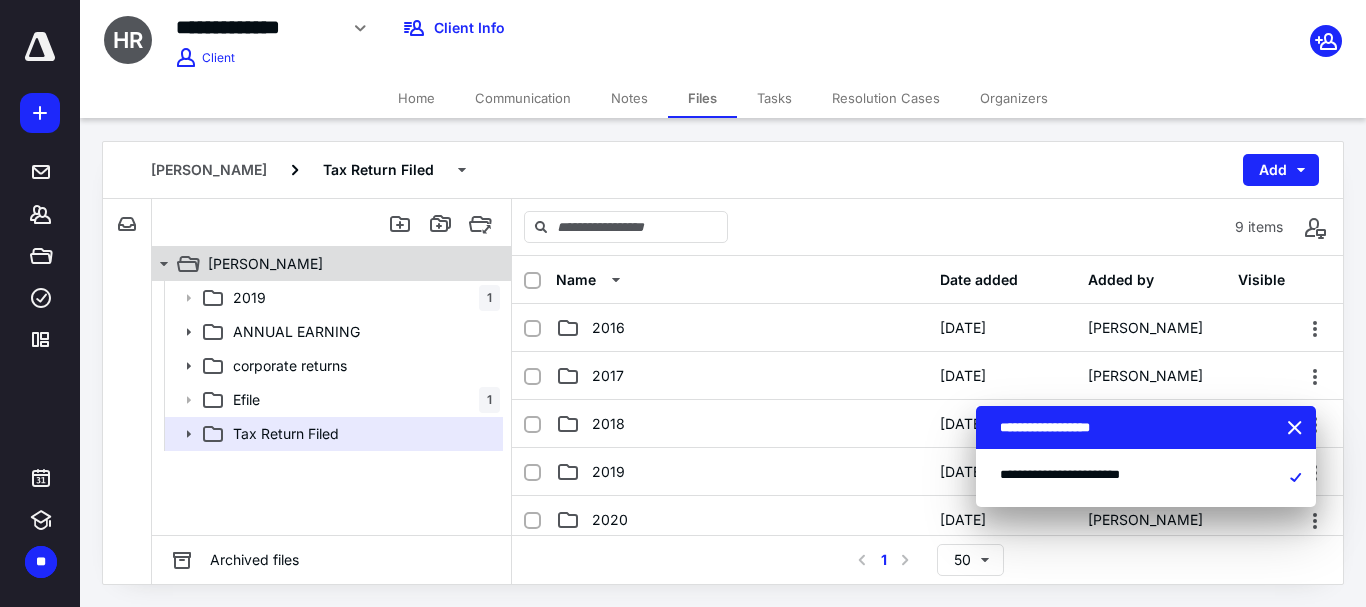 click on "[PERSON_NAME]" at bounding box center [265, 264] 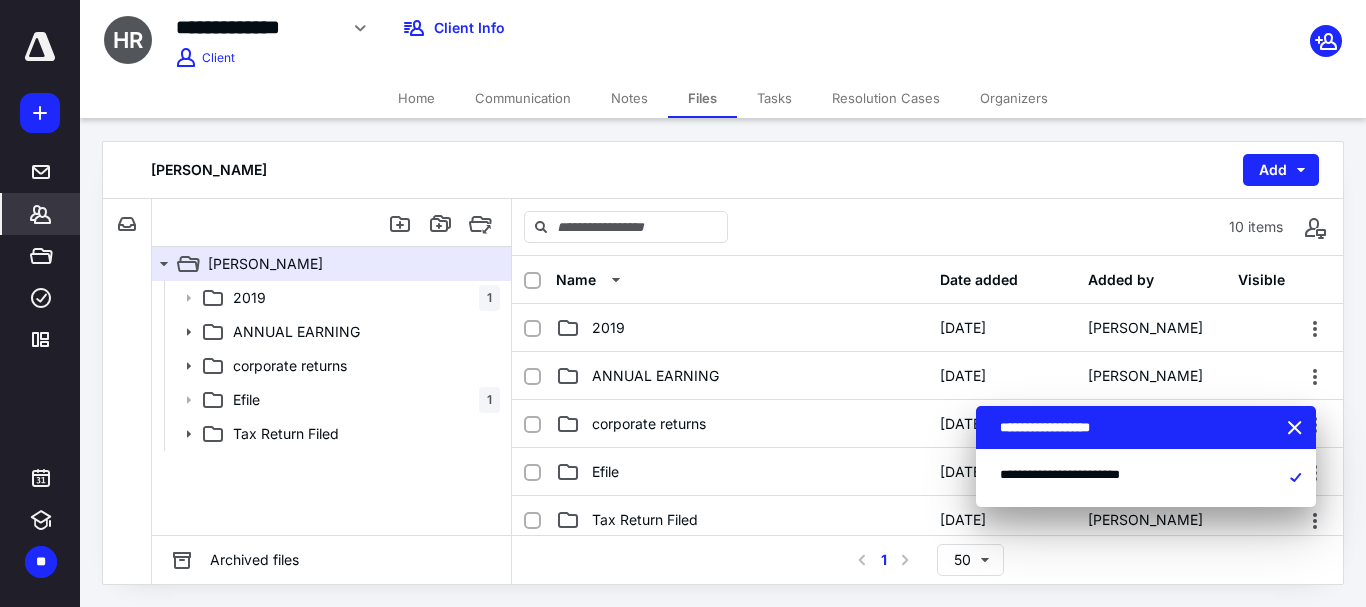 click on "*******" at bounding box center (41, 214) 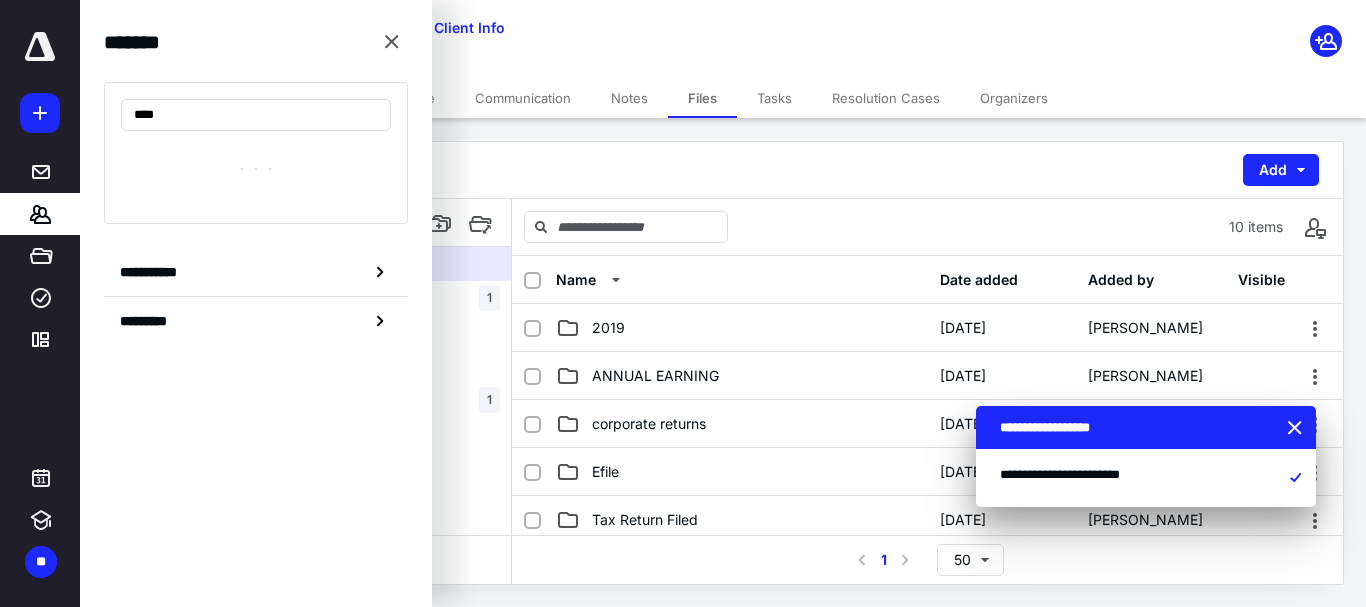 type on "****" 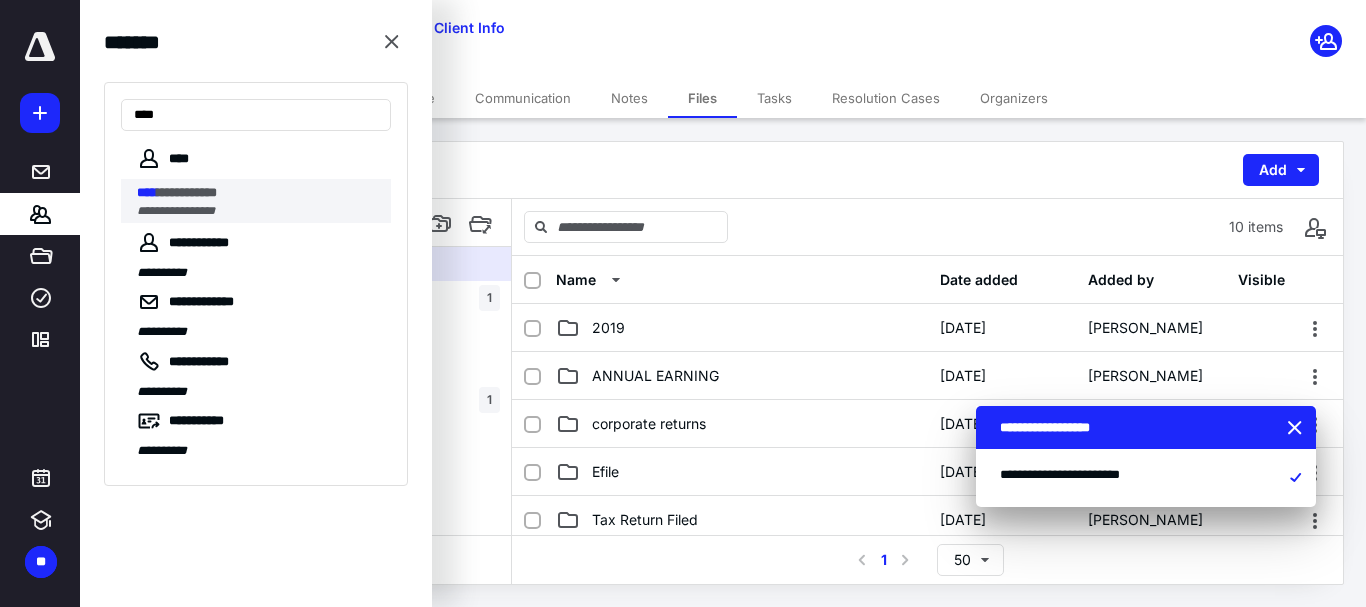 click on "**********" at bounding box center (187, 192) 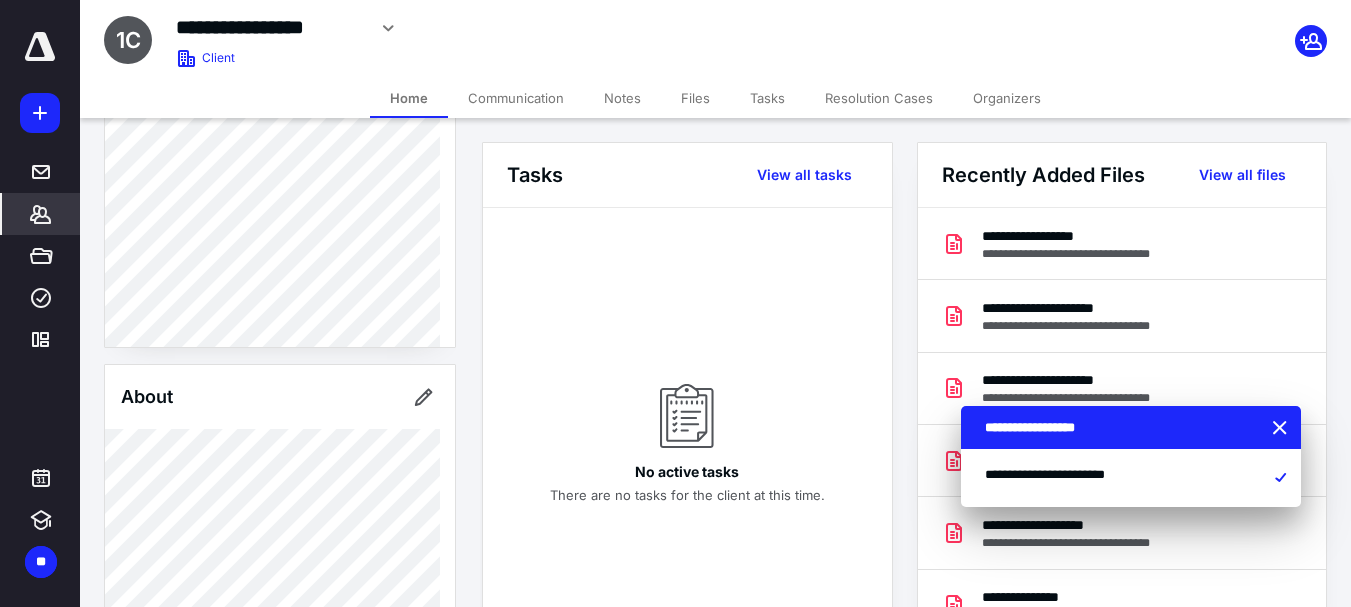 scroll, scrollTop: 0, scrollLeft: 0, axis: both 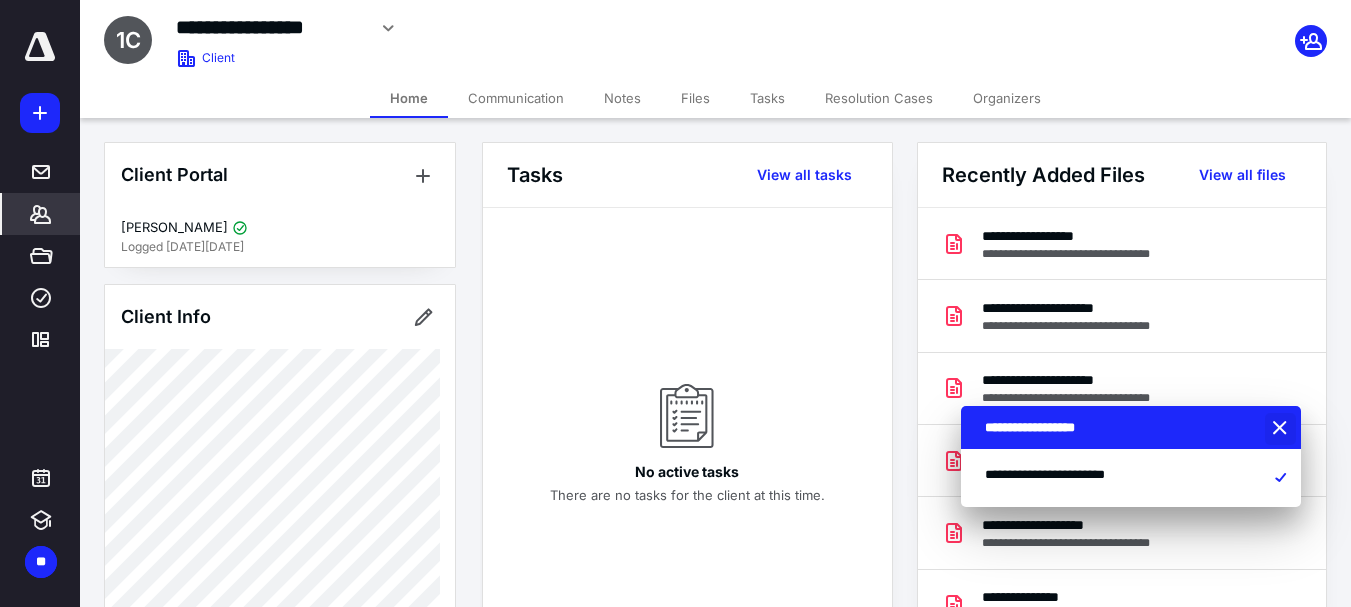 click at bounding box center (1282, 429) 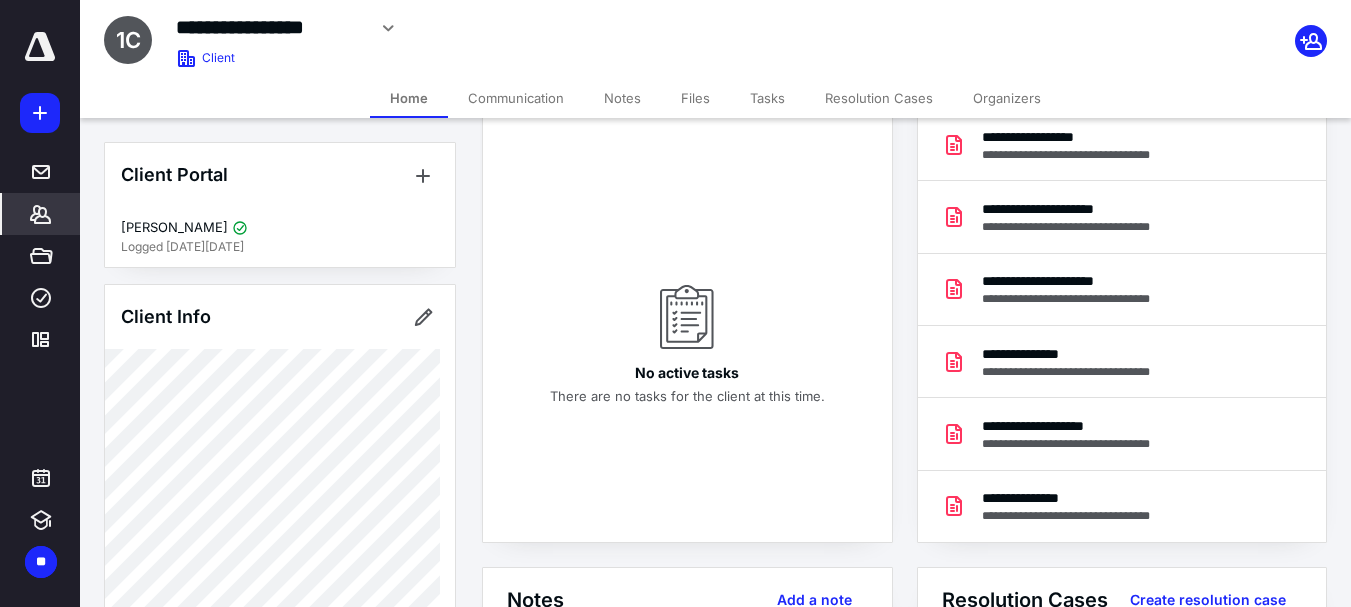 scroll, scrollTop: 0, scrollLeft: 0, axis: both 